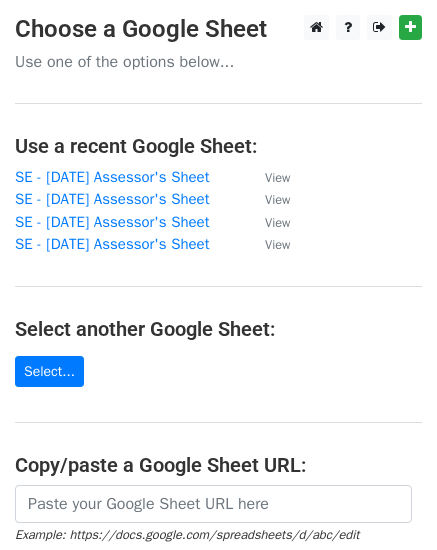 scroll, scrollTop: 0, scrollLeft: 0, axis: both 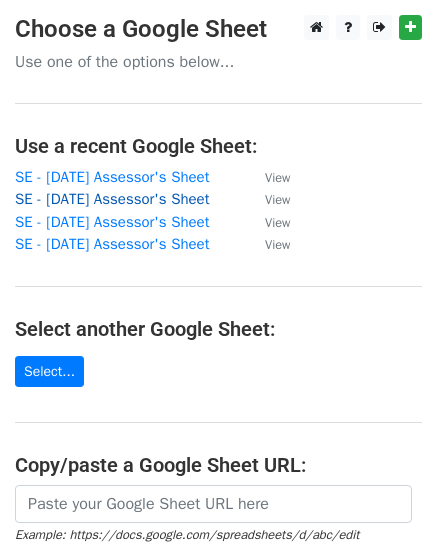 click on "SE - August 2025 Assessor's Sheet" at bounding box center (112, 199) 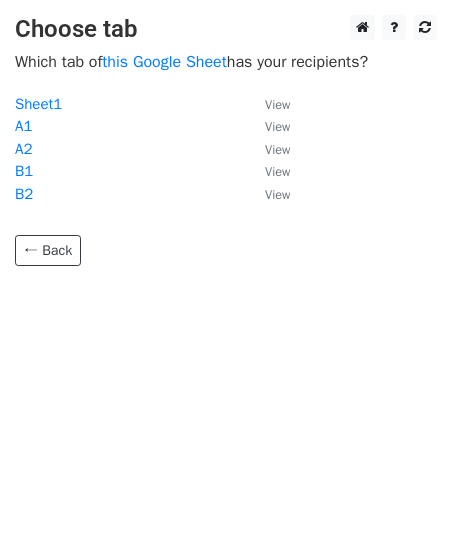 scroll, scrollTop: 0, scrollLeft: 0, axis: both 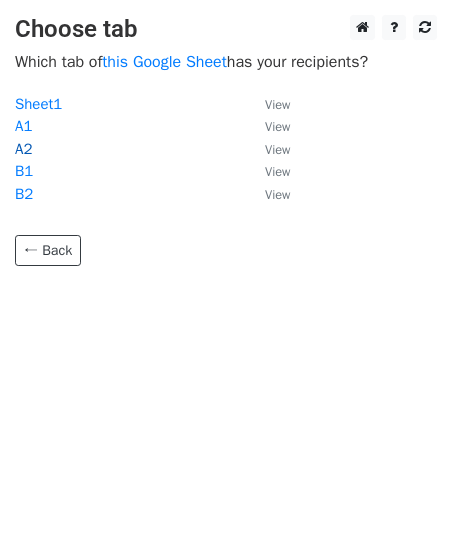 click on "A2" at bounding box center (23, 149) 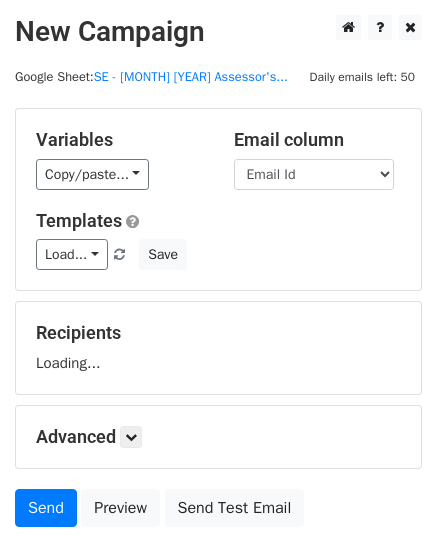 scroll, scrollTop: 0, scrollLeft: 0, axis: both 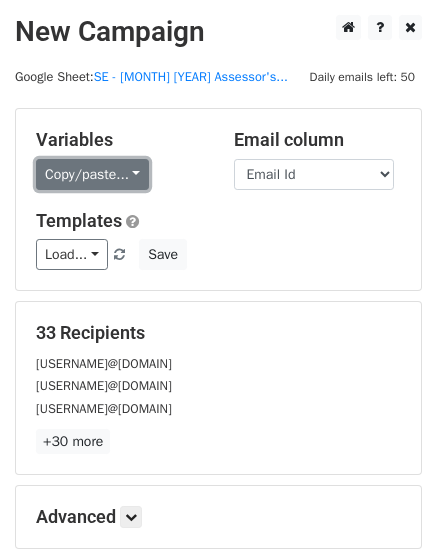 click on "Copy/paste..." at bounding box center (92, 174) 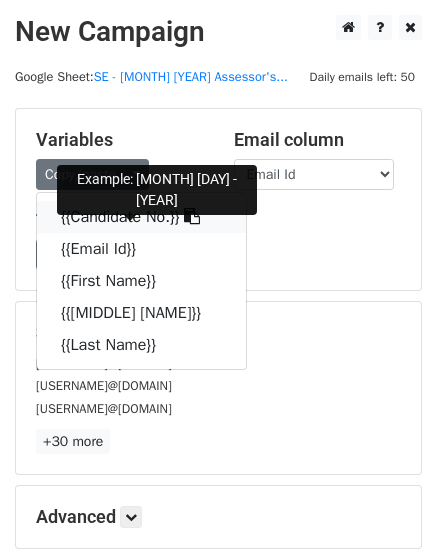 click on "{{Candidate No.}}" at bounding box center (141, 217) 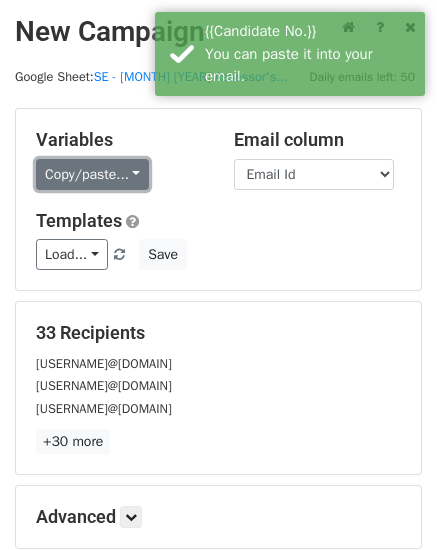 click on "Copy/paste..." at bounding box center [92, 174] 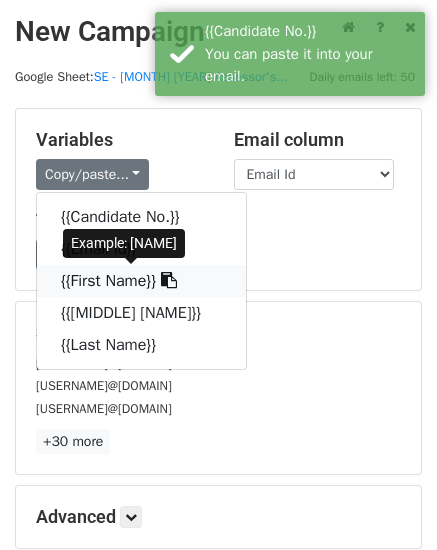 click on "{{First Name}}" at bounding box center (141, 281) 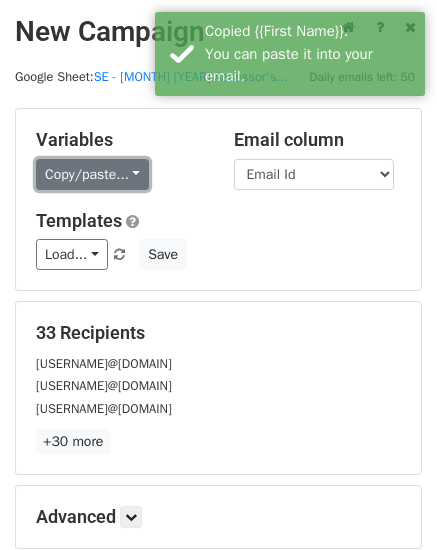 click on "Copy/paste..." at bounding box center (92, 174) 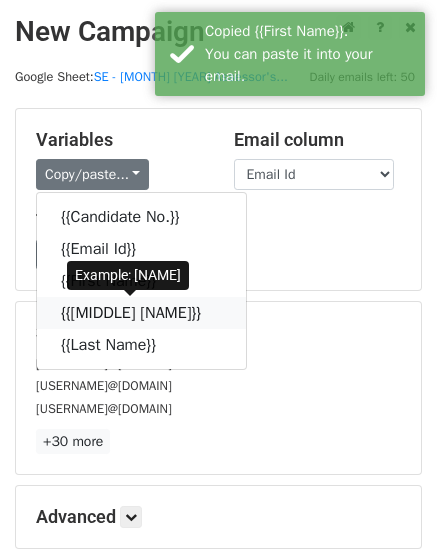 drag, startPoint x: 87, startPoint y: 306, endPoint x: 55, endPoint y: 302, distance: 32.24903 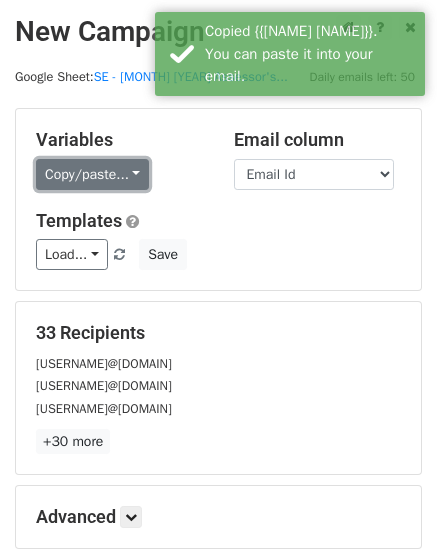 click on "Copy/paste..." at bounding box center (92, 174) 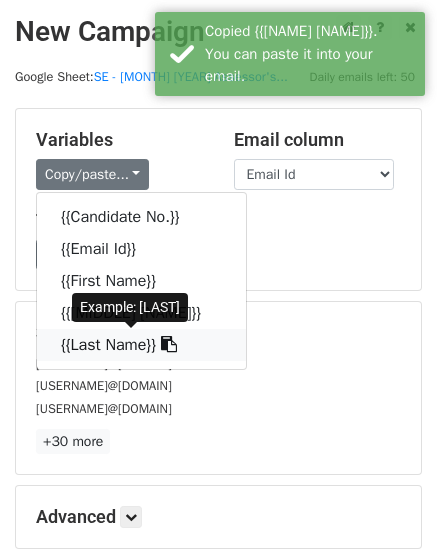 click on "{{Last Name}}" at bounding box center (141, 345) 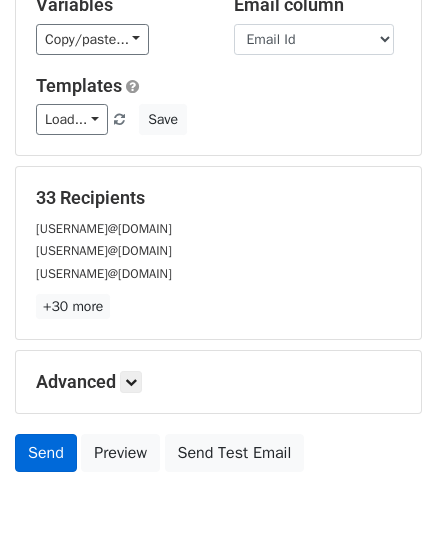 scroll, scrollTop: 227, scrollLeft: 0, axis: vertical 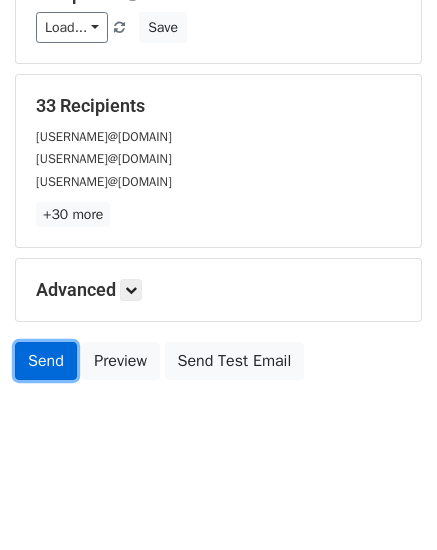 click on "Send" at bounding box center [46, 361] 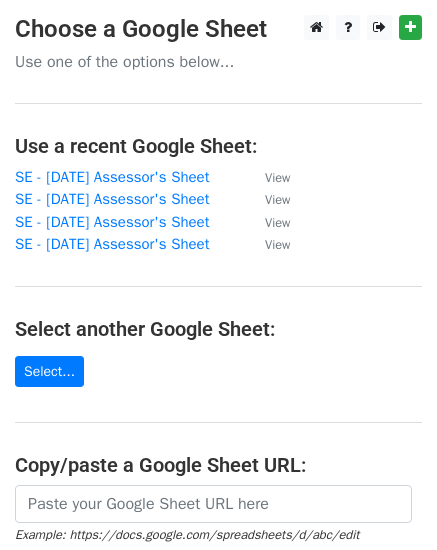 scroll, scrollTop: 0, scrollLeft: 0, axis: both 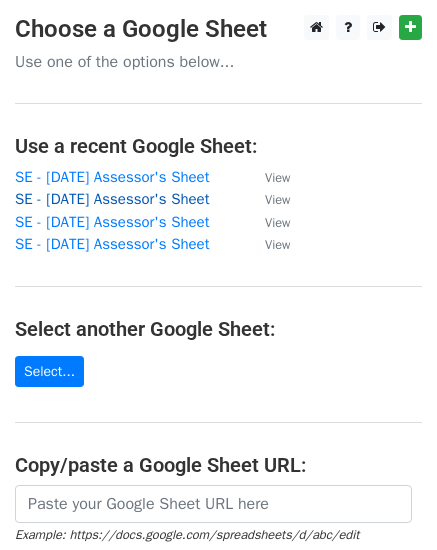 click on "SE - August 2025 Assessor's Sheet" at bounding box center (112, 199) 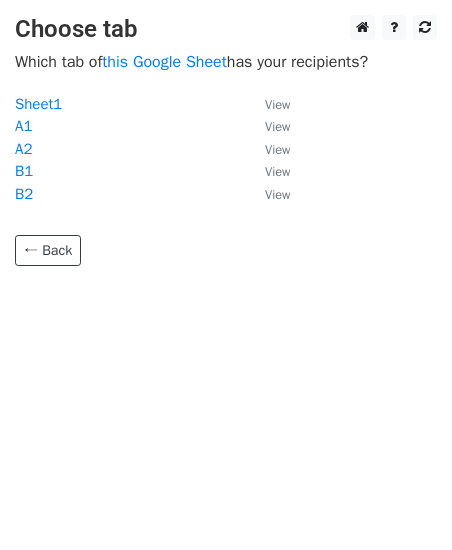 scroll, scrollTop: 0, scrollLeft: 0, axis: both 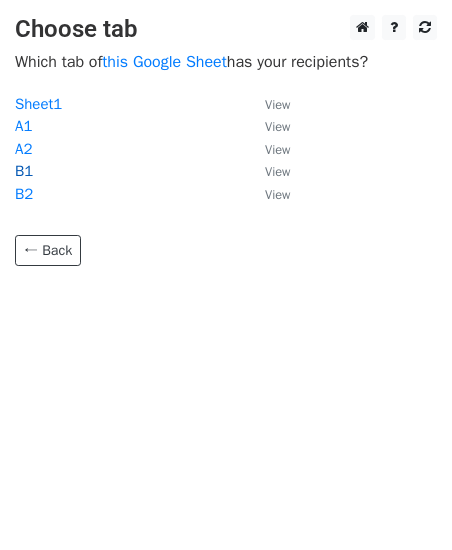 click on "B1" at bounding box center (24, 171) 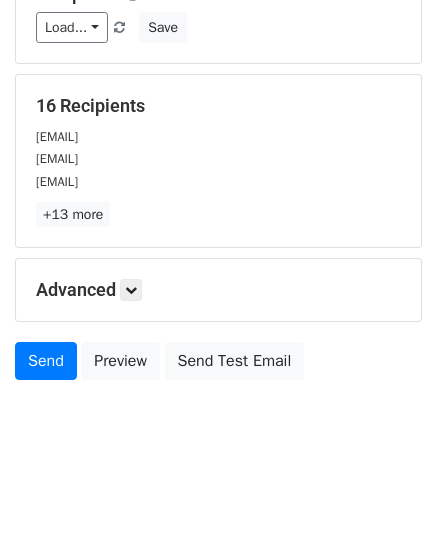 scroll, scrollTop: 0, scrollLeft: 0, axis: both 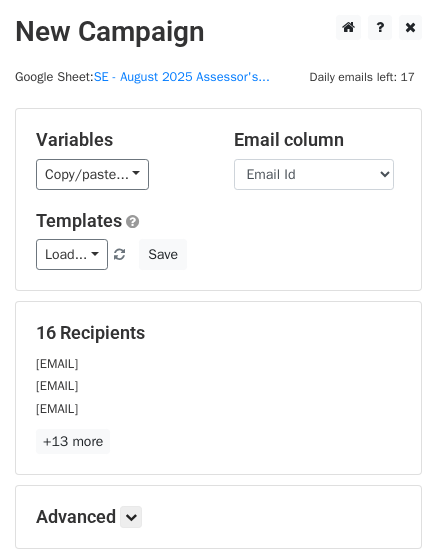 click on "Variables
Copy/paste...
{{Candidate No.}}
{{Email Id}}
{{First Name}}
{{Middle Name}}
{{Last Name}}
Email column
Candidate No.
{{Email Id}}
{{First Name}}
{{Middle Name}}
{{Last Name}}
Templates
Load...
Level and Admission Form - Spoken English B1
Level and Admission Form - Spoken English B2
Level and Admission Form - Spoken English A2
Level and Admission Form - Spoken English A1
Level and Admission Form - Spoken English B2+
Level and Admission Form - Spoken English A1
Level and Admission Form - Spoken English B1
Level and Admission Form - Spoken English A2
Level and Admission Form - Spoken English A2
Save" at bounding box center (218, 199) 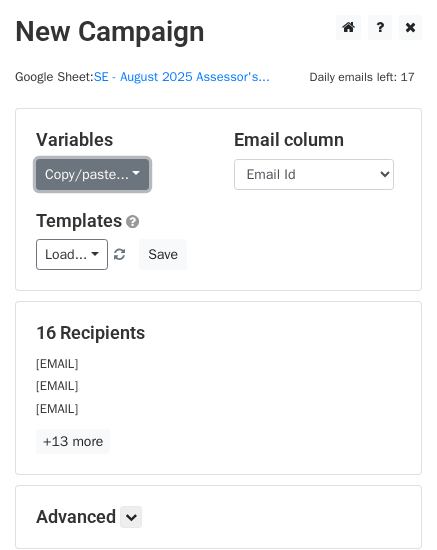 click on "Copy/paste..." at bounding box center (92, 174) 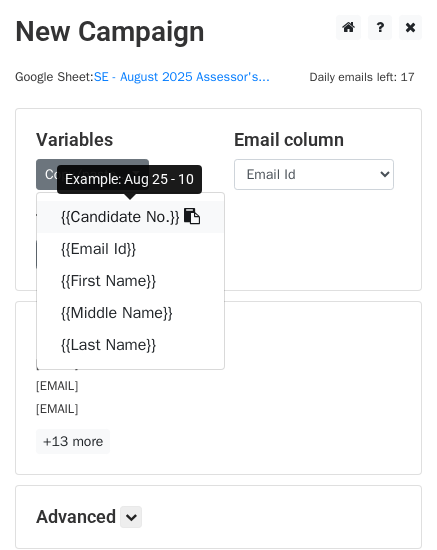 click on "{{Candidate No.}}" at bounding box center (130, 217) 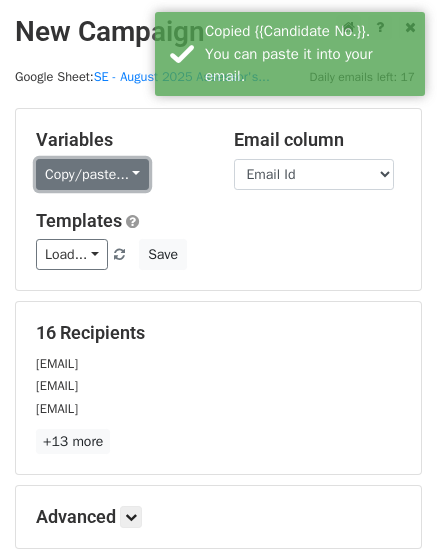 click on "Copy/paste..." at bounding box center [92, 174] 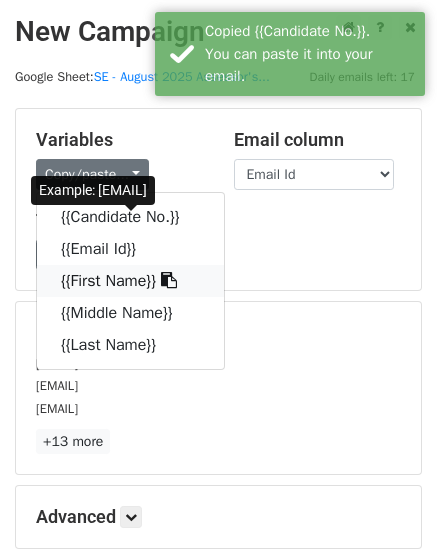 click on "{{First Name}}" at bounding box center (130, 281) 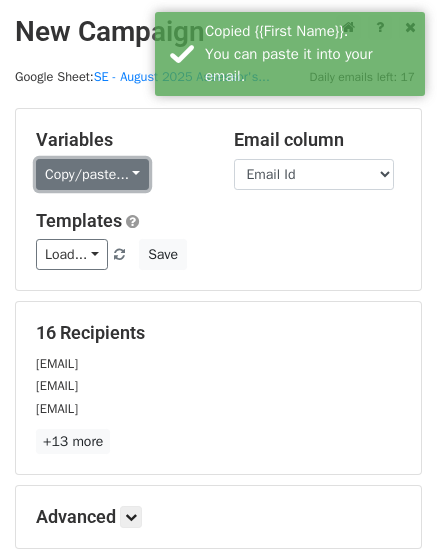 click on "Copy/paste..." at bounding box center [92, 174] 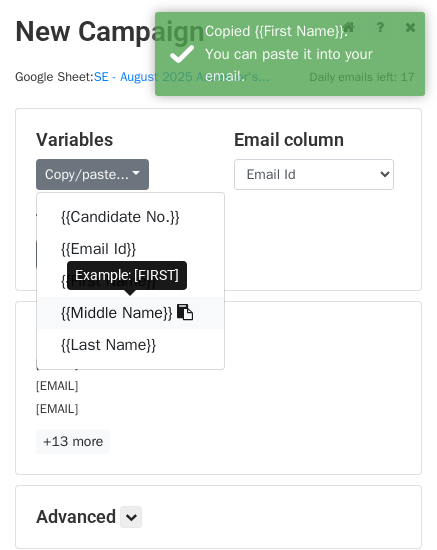 click on "{{Middle Name}}" at bounding box center (130, 313) 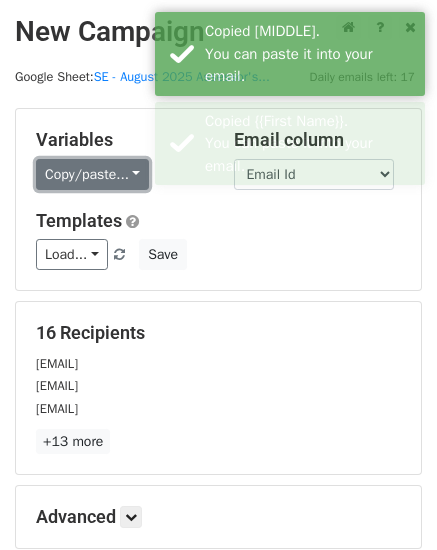 click on "Copy/paste..." at bounding box center (92, 174) 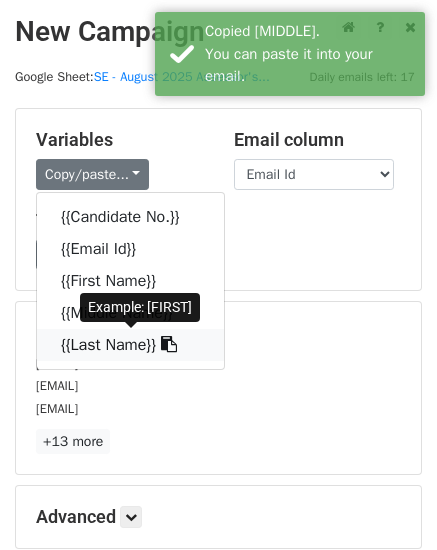 click on "{{Last Name}}" at bounding box center (130, 345) 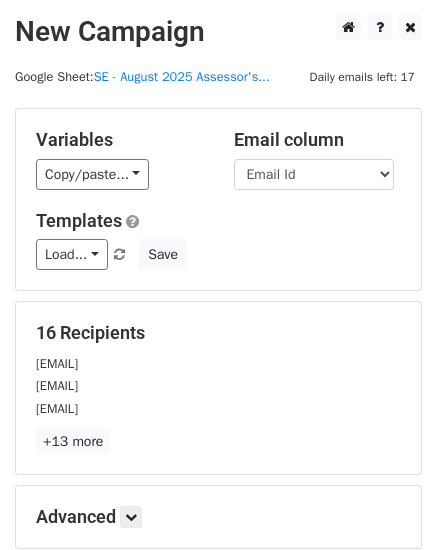 scroll, scrollTop: 227, scrollLeft: 0, axis: vertical 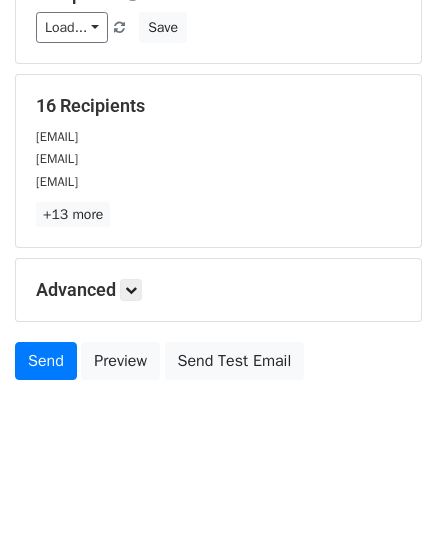 click on "Send
Preview
Send Test Email" at bounding box center (218, 366) 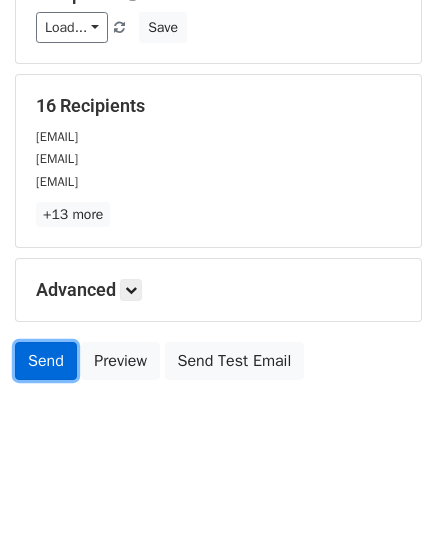 click on "Send" at bounding box center (46, 361) 